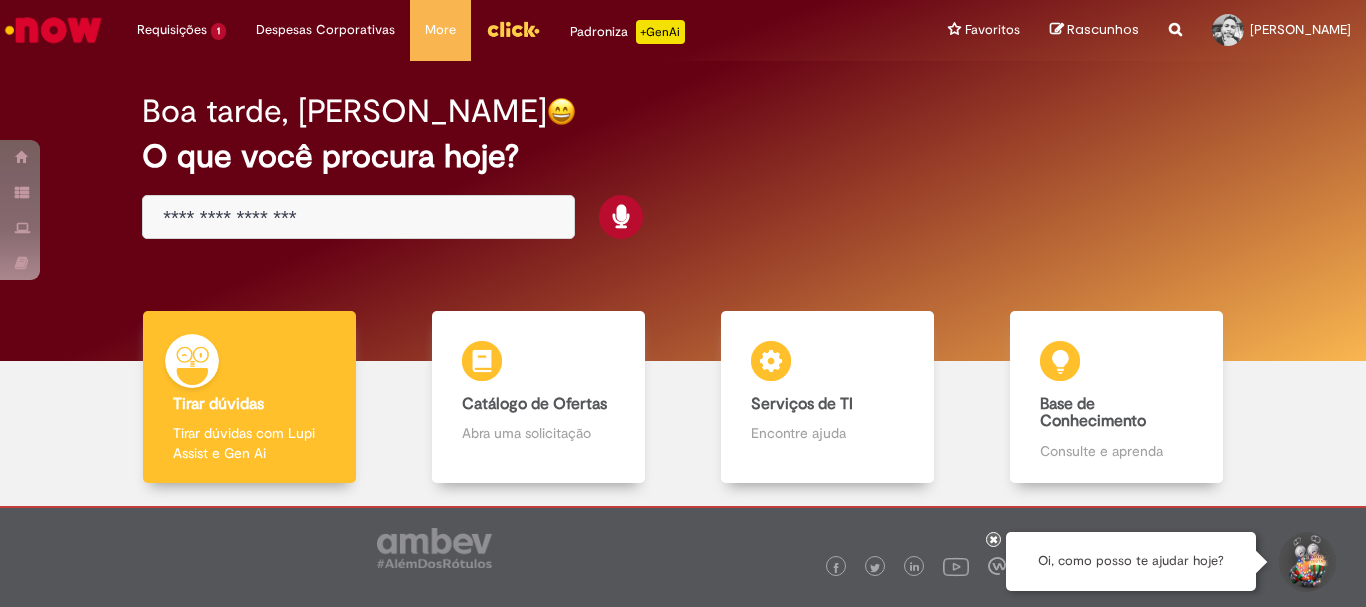 scroll, scrollTop: 0, scrollLeft: 0, axis: both 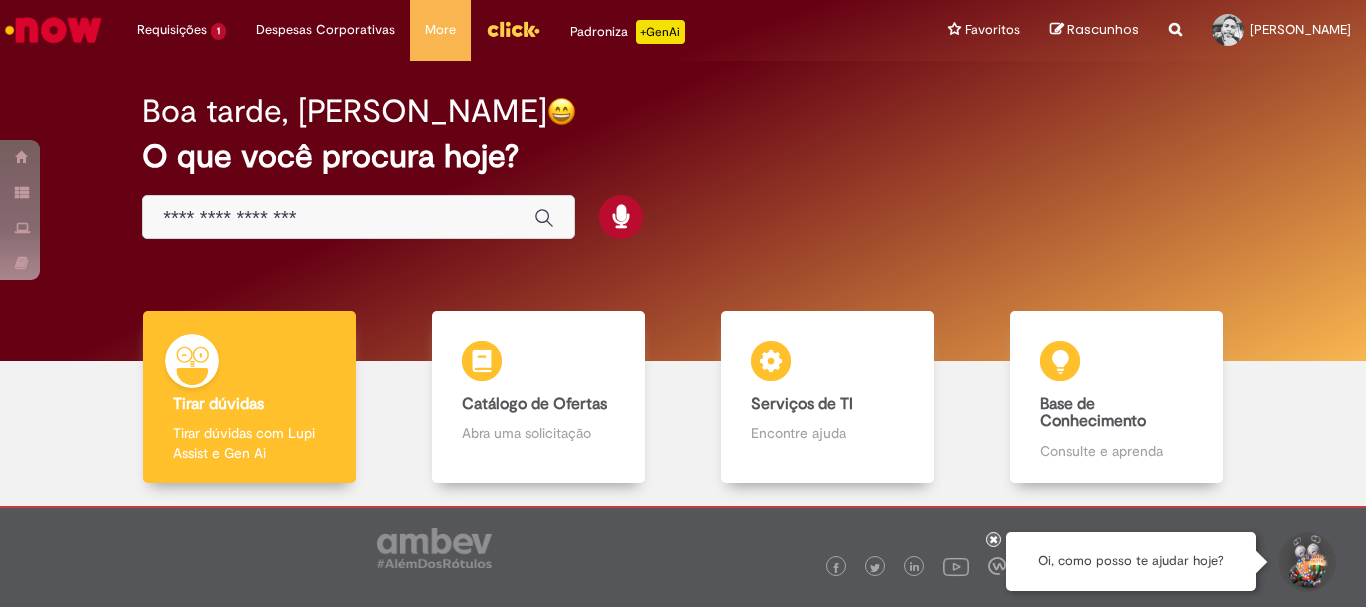 click at bounding box center [338, 218] 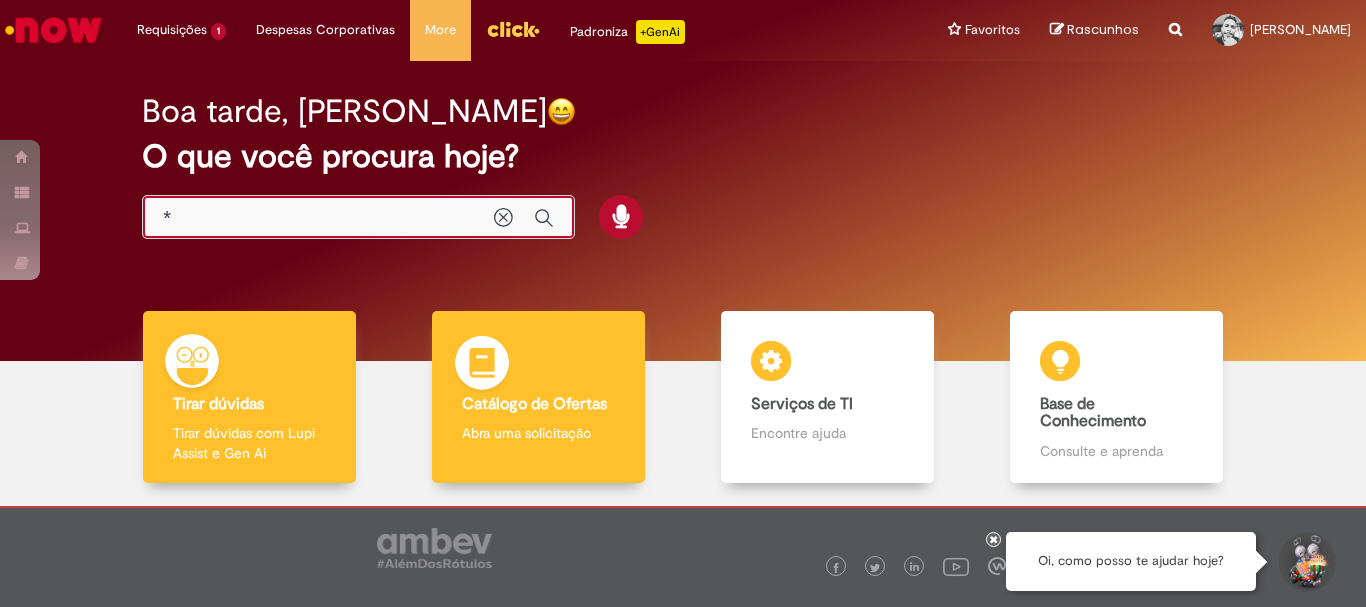 type on "**" 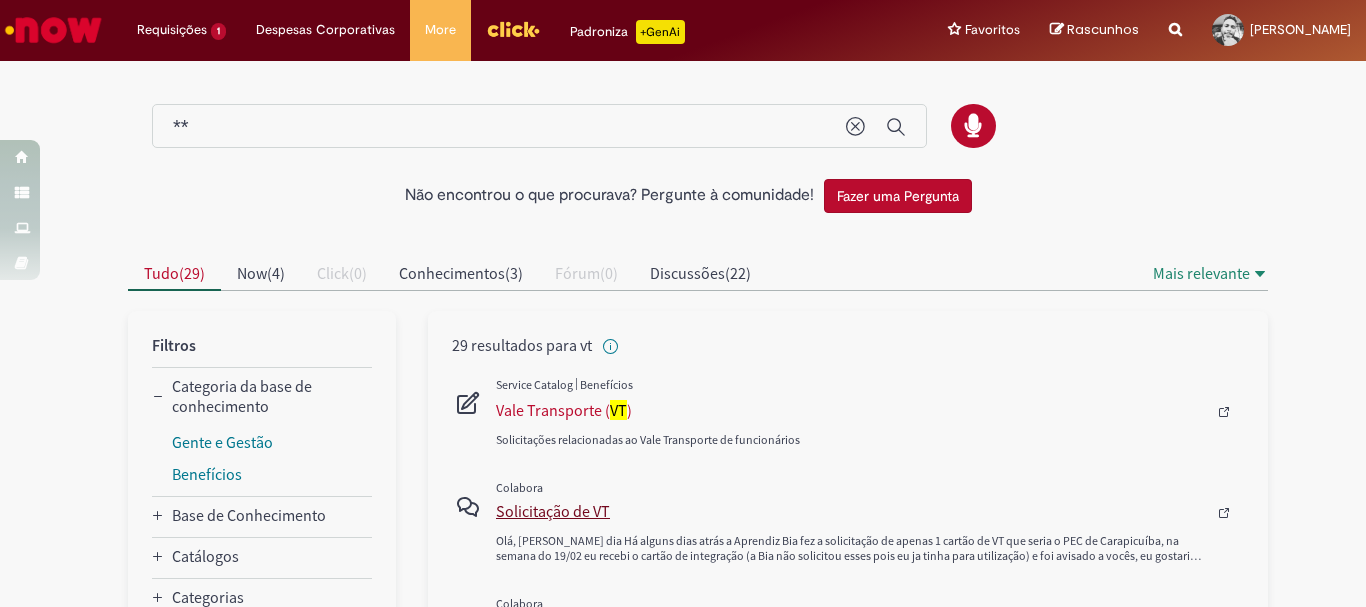 scroll, scrollTop: 200, scrollLeft: 0, axis: vertical 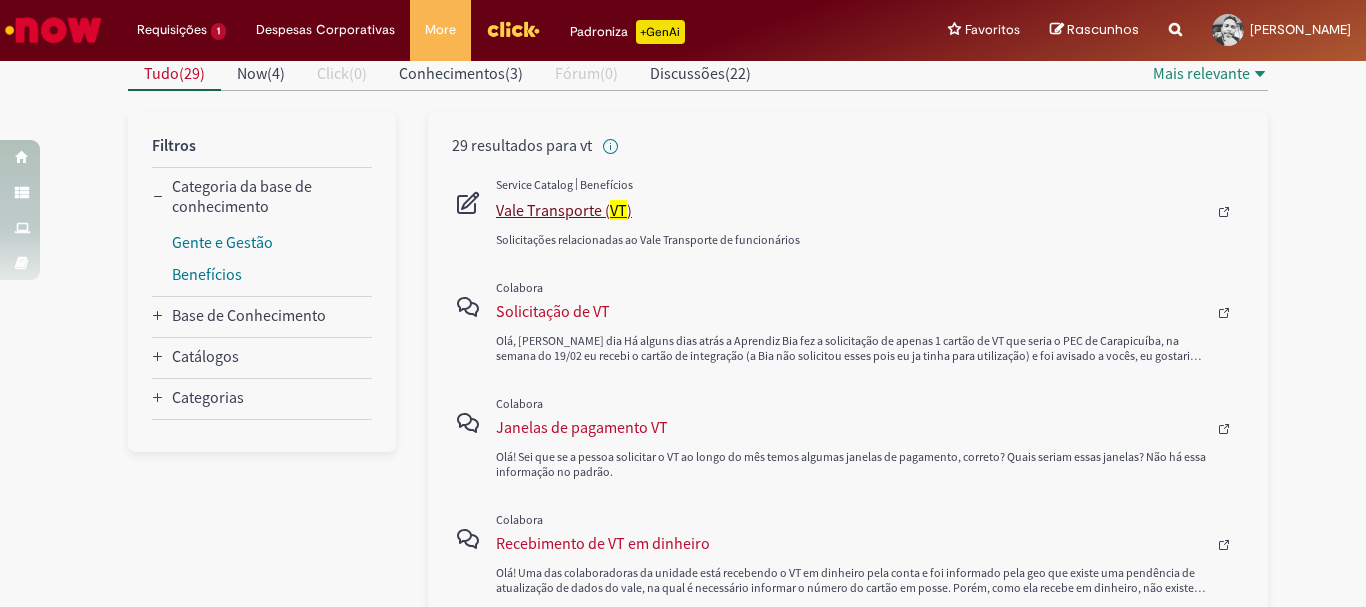 click on "Vale Transporte ( VT )" at bounding box center [851, 210] 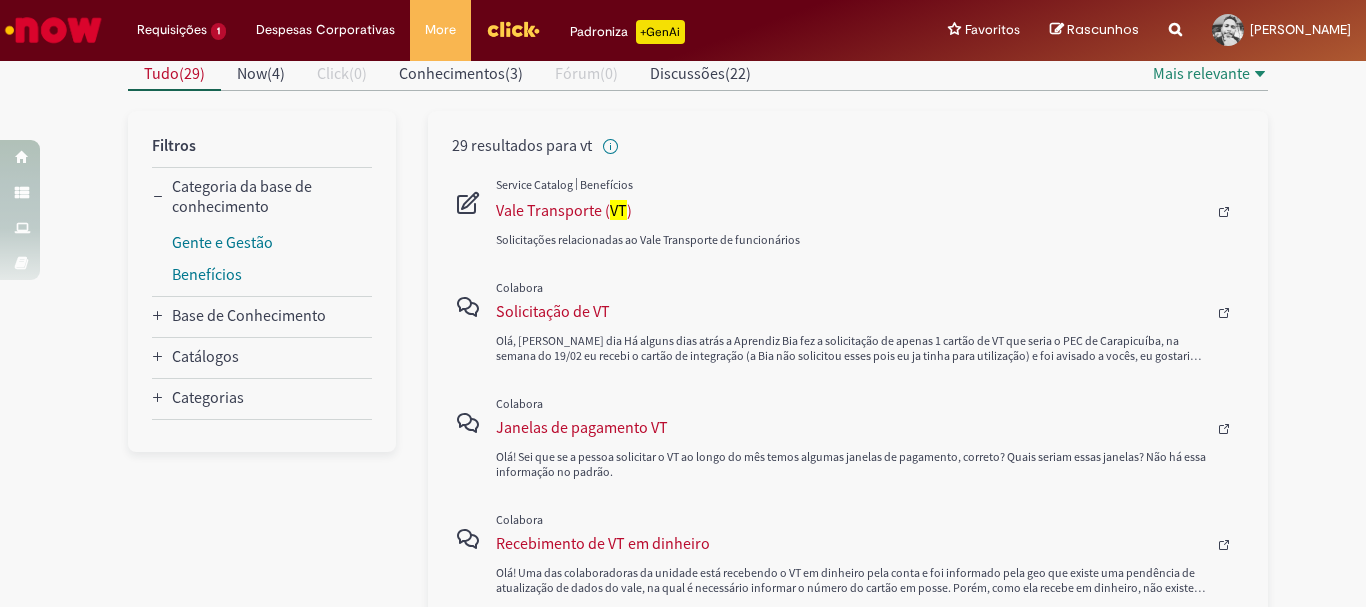 type 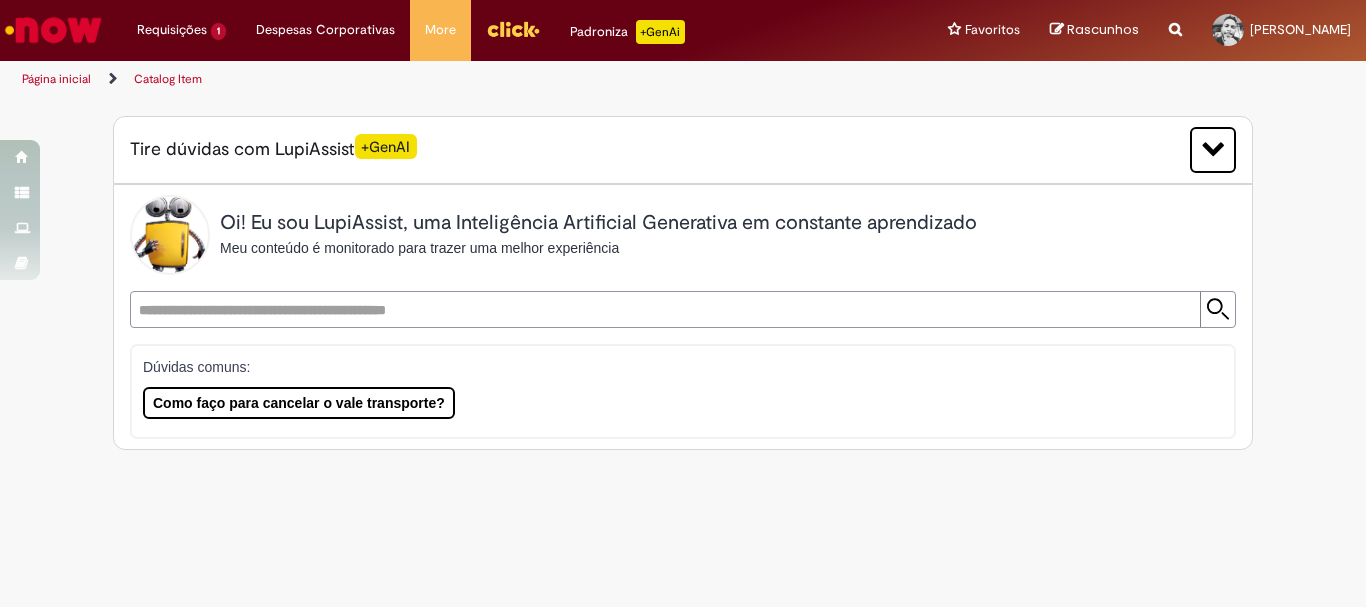 scroll, scrollTop: 0, scrollLeft: 0, axis: both 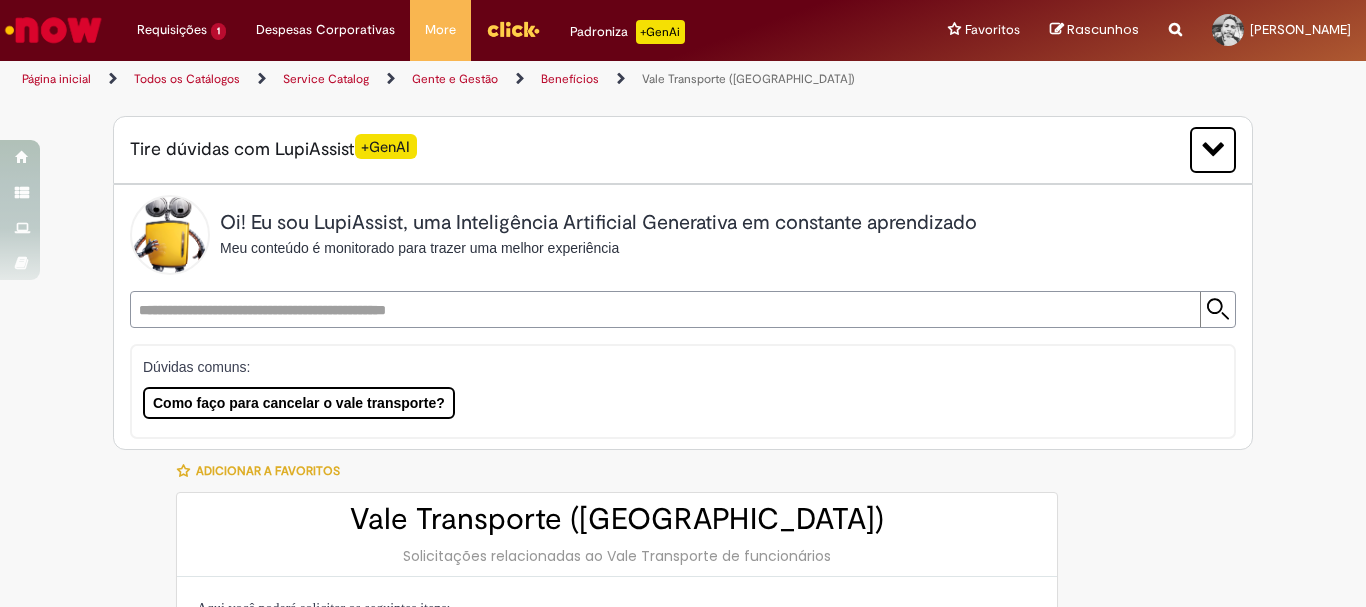 type on "********" 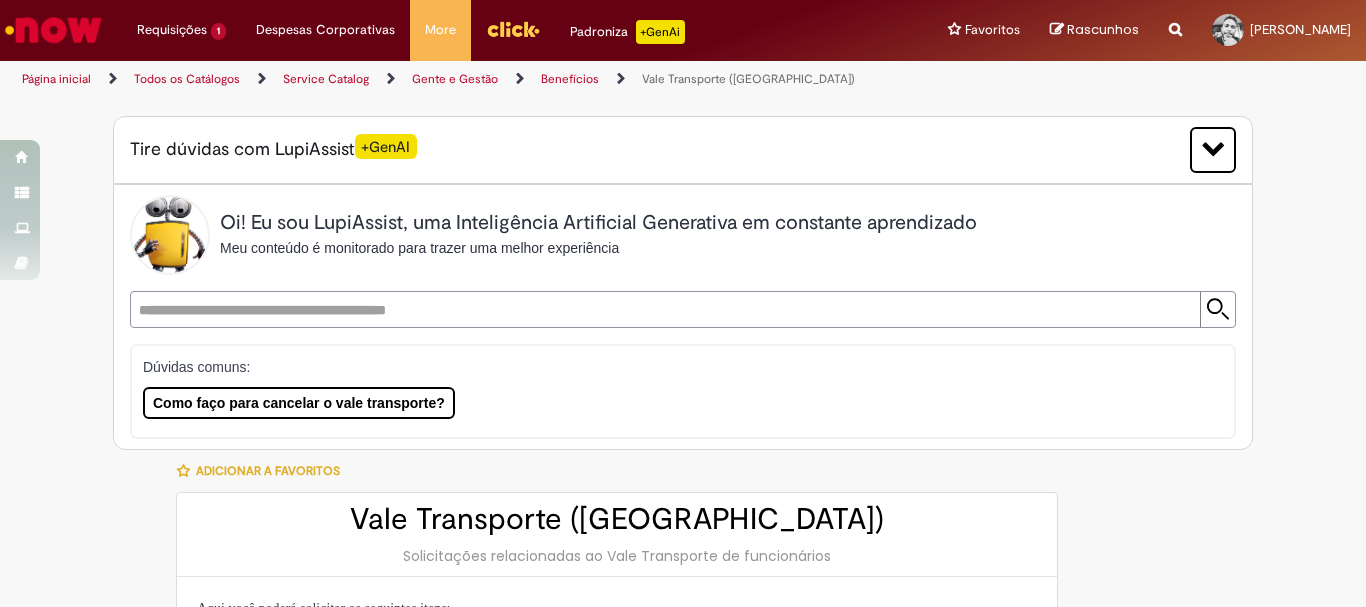 type on "**********" 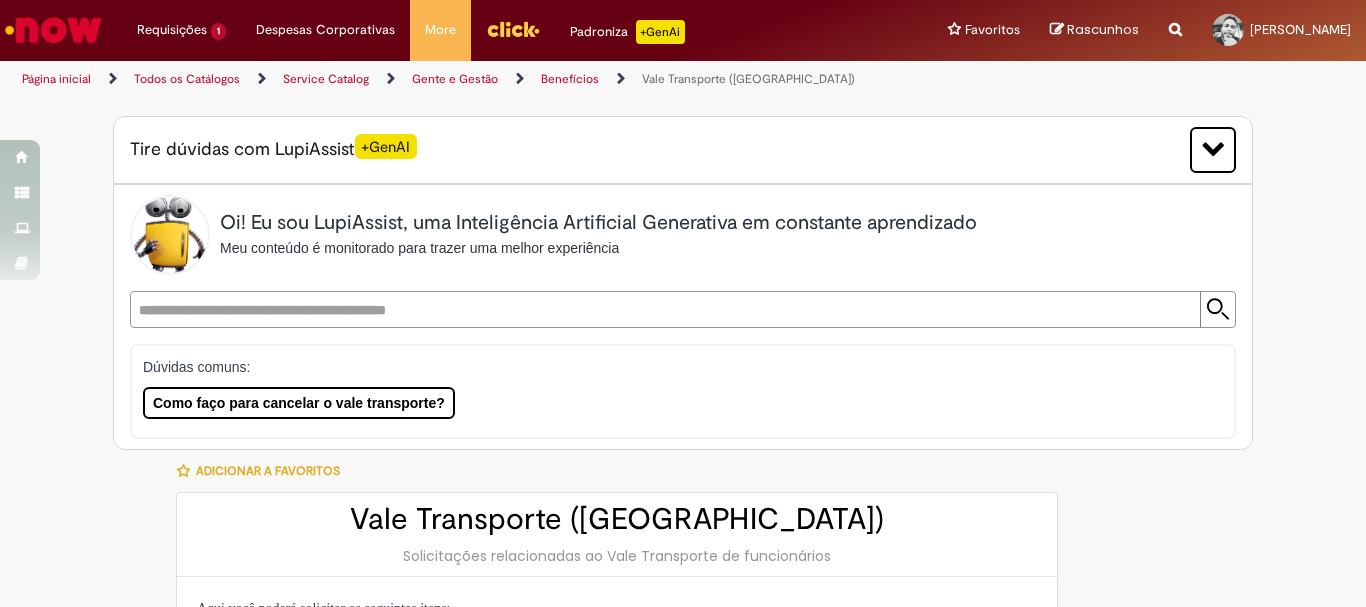 type 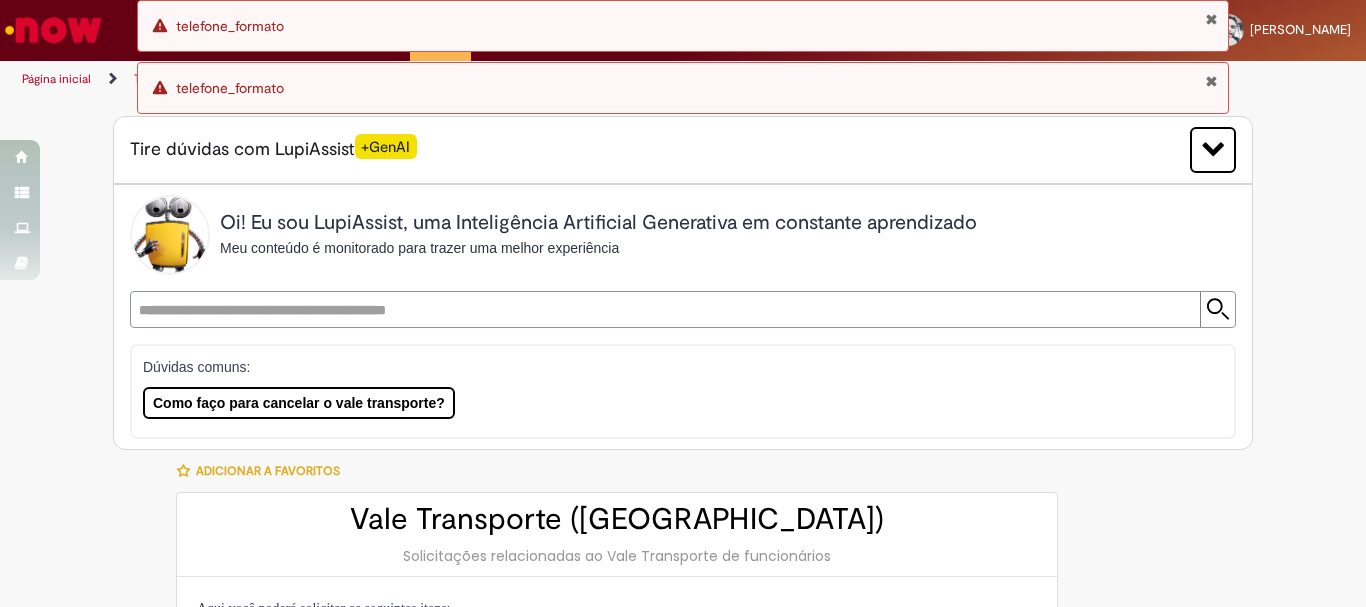 scroll, scrollTop: 200, scrollLeft: 0, axis: vertical 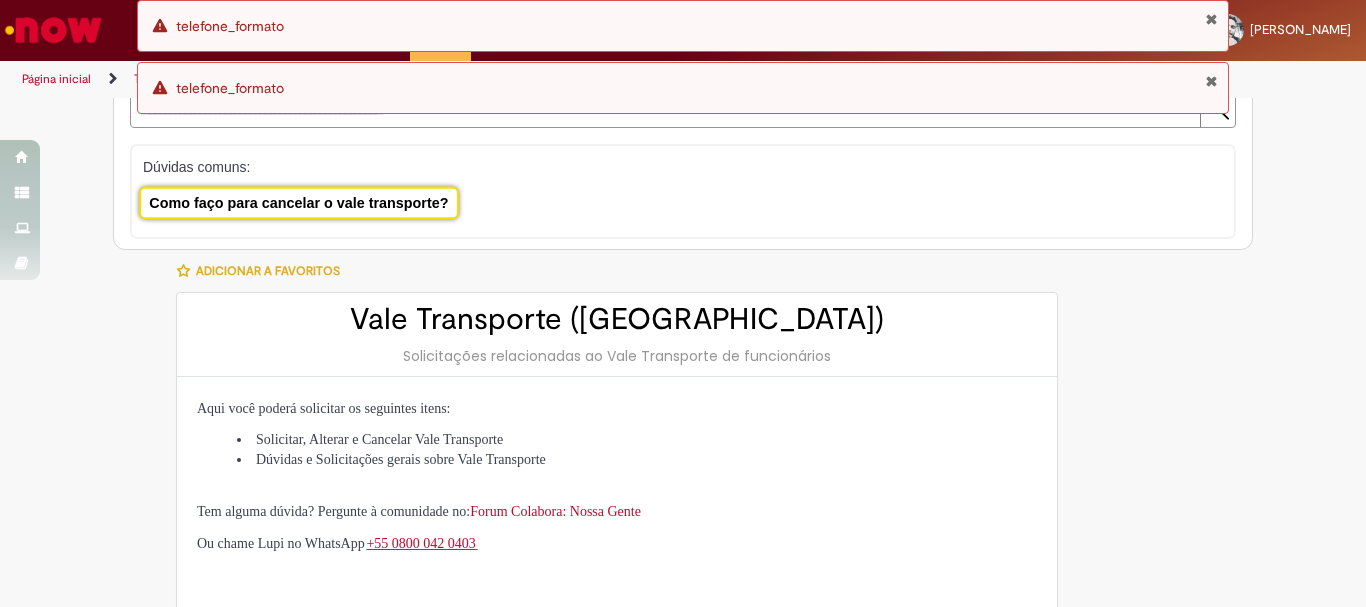 click on "Como faço para cancelar o vale transporte?" at bounding box center [299, 202] 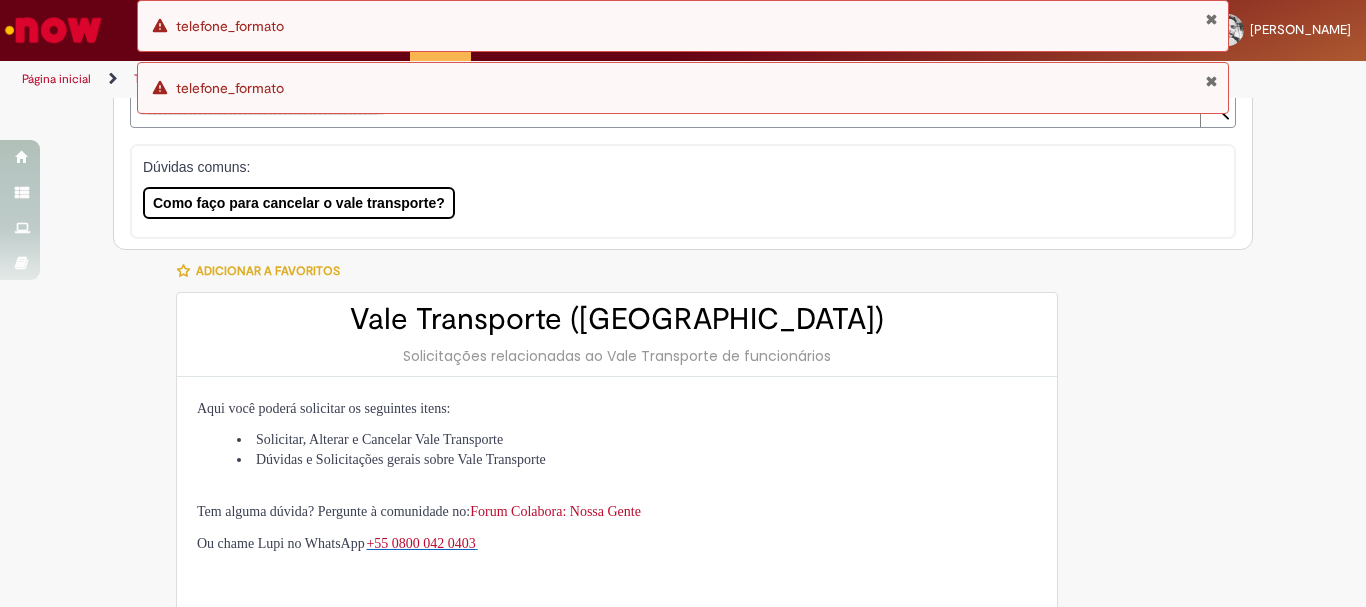 type on "**********" 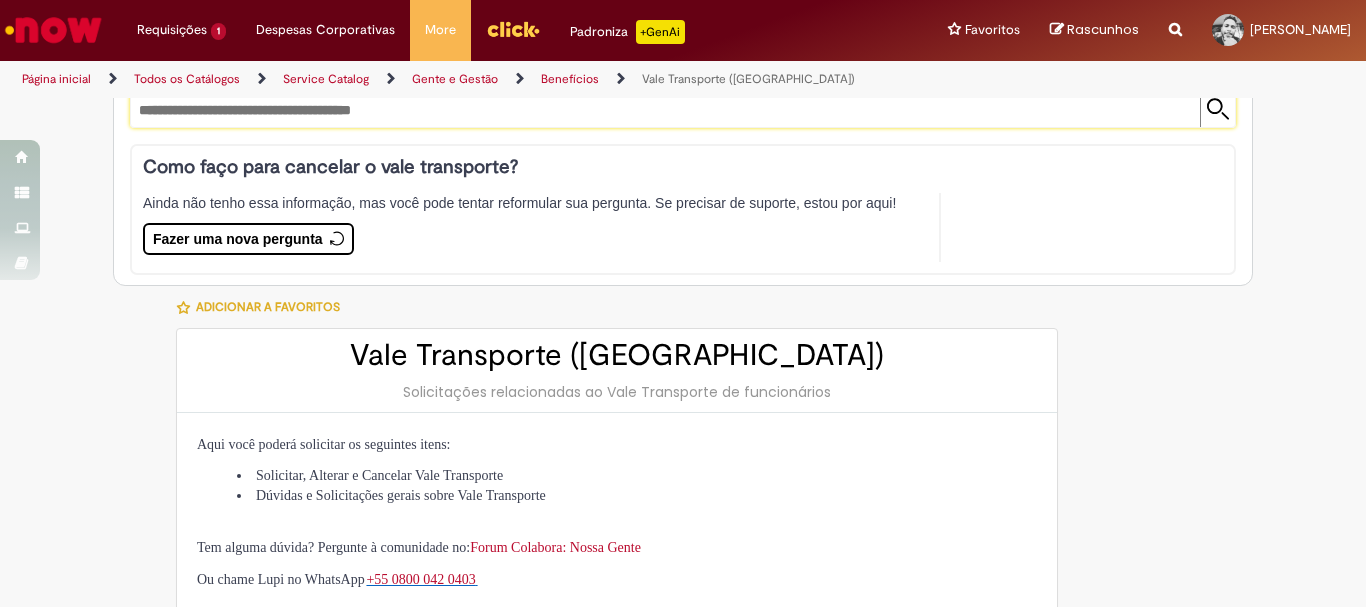 scroll, scrollTop: 600, scrollLeft: 0, axis: vertical 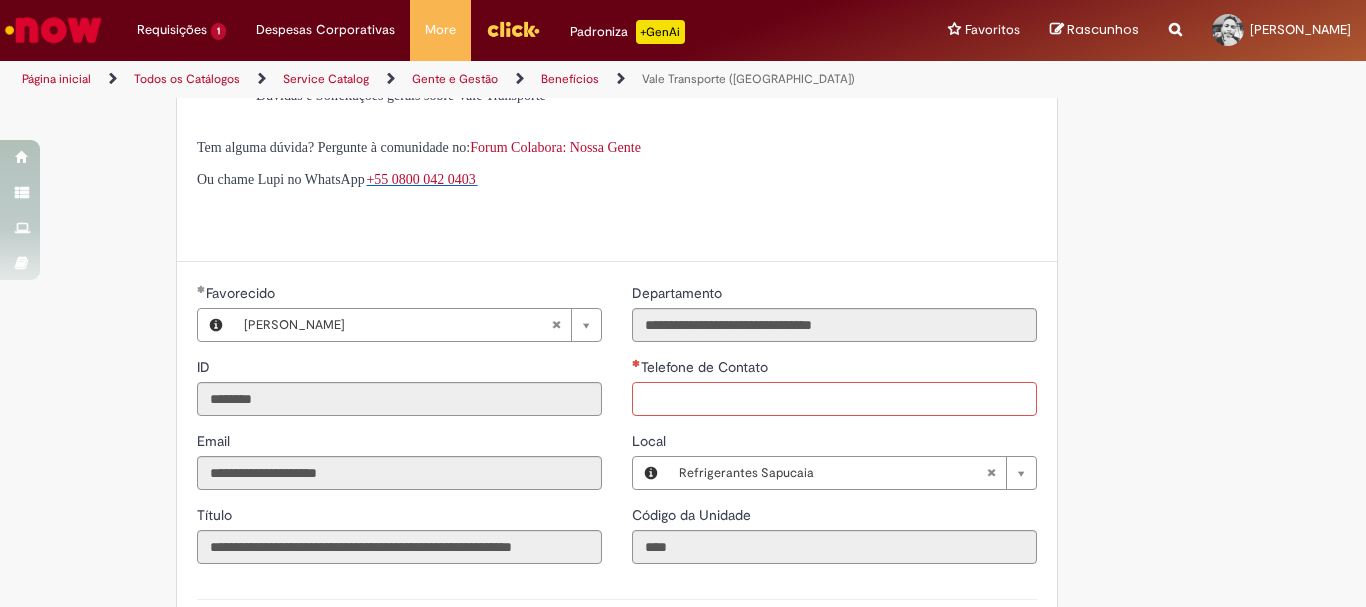 click on "Telefone de Contato" at bounding box center (834, 399) 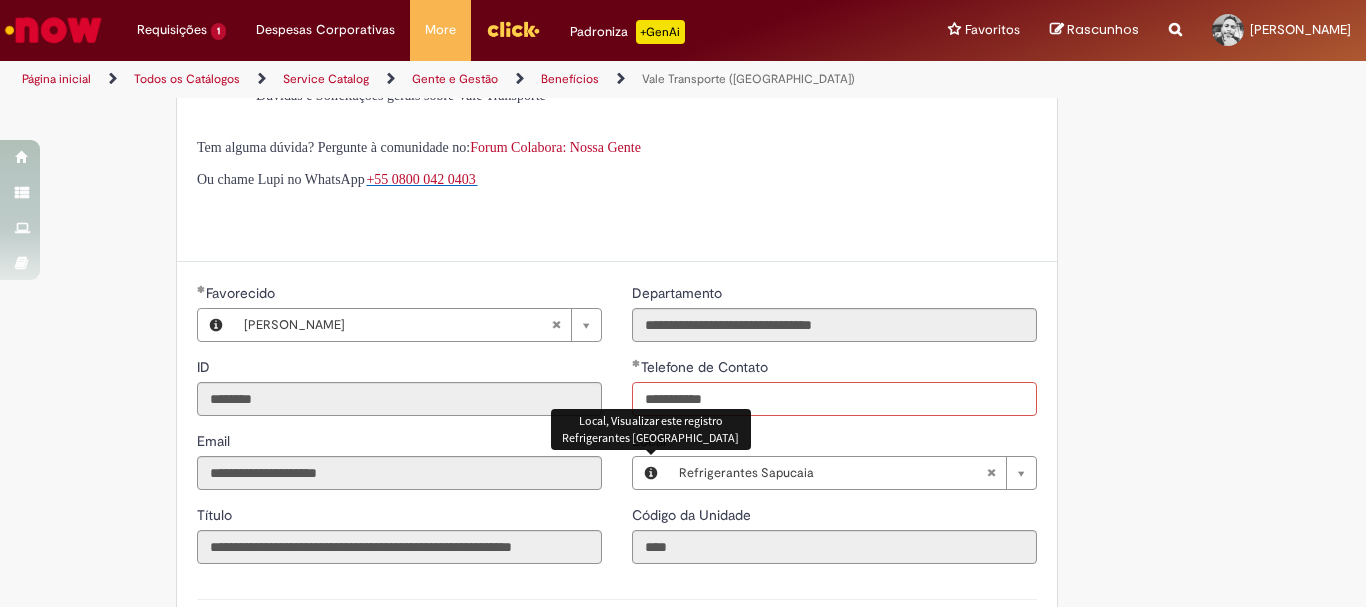 scroll, scrollTop: 800, scrollLeft: 0, axis: vertical 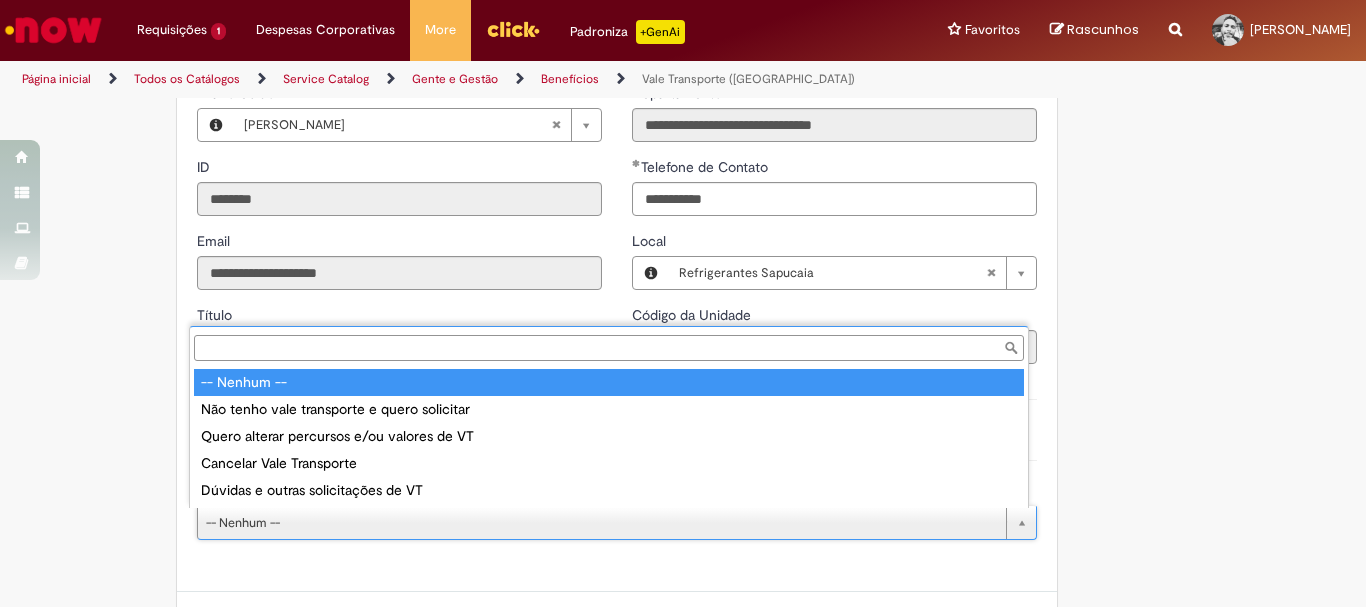 type on "**********" 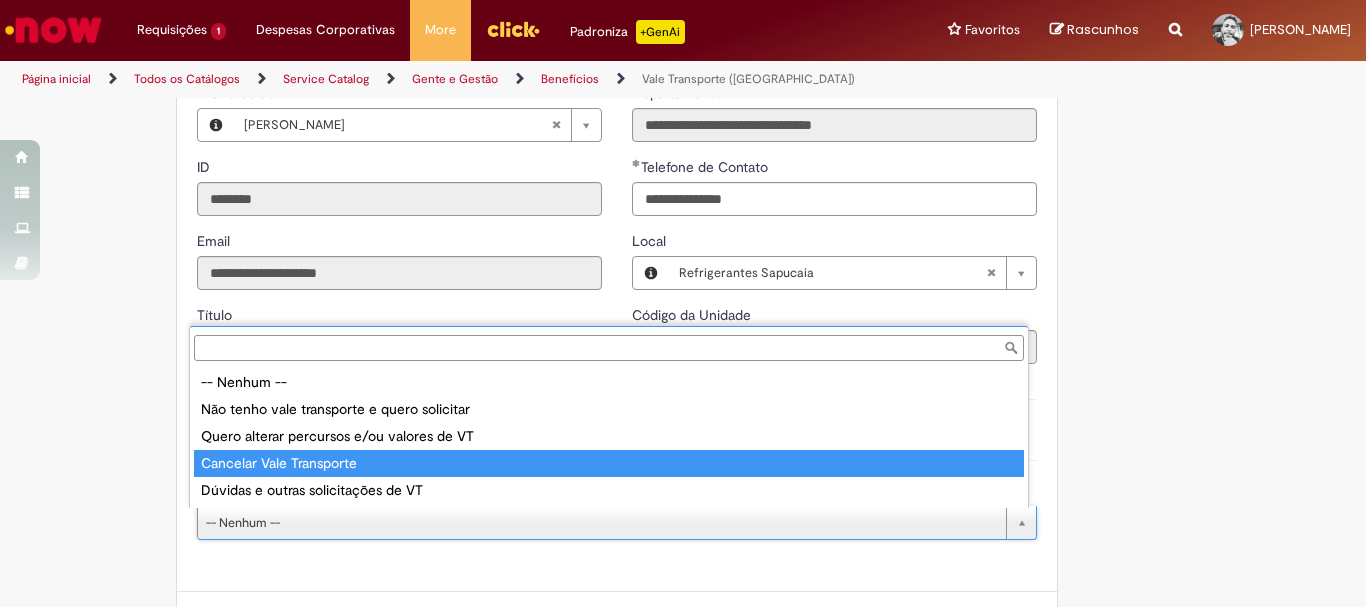 type on "**********" 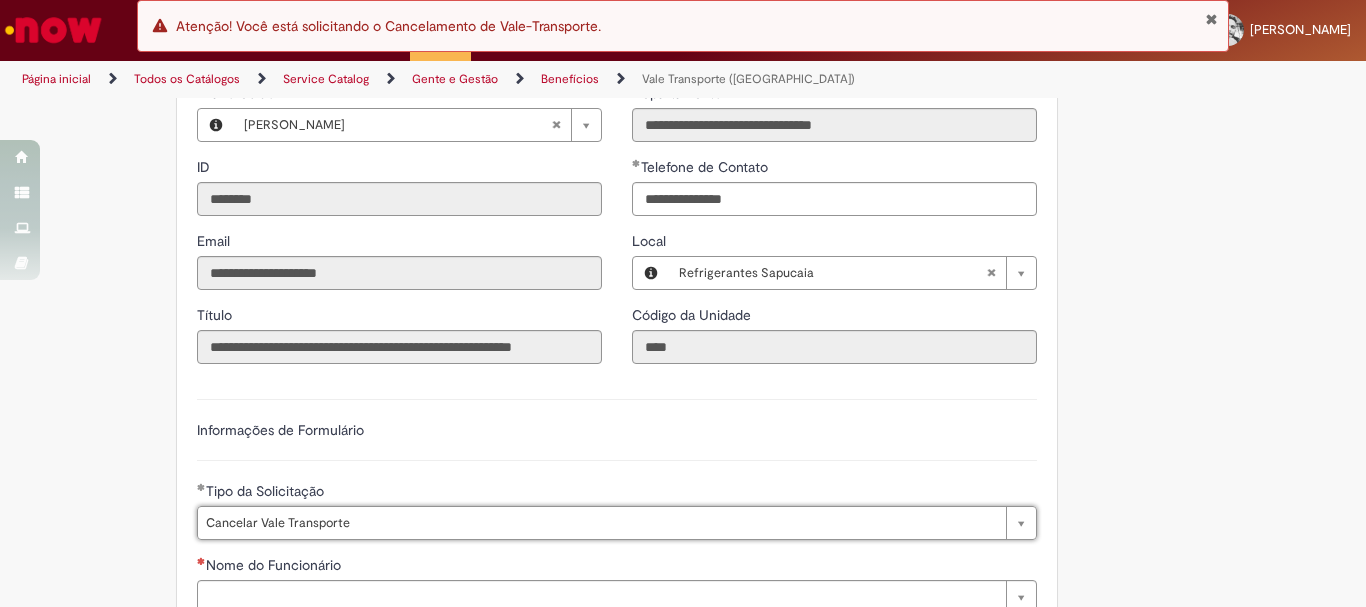 scroll, scrollTop: 1000, scrollLeft: 0, axis: vertical 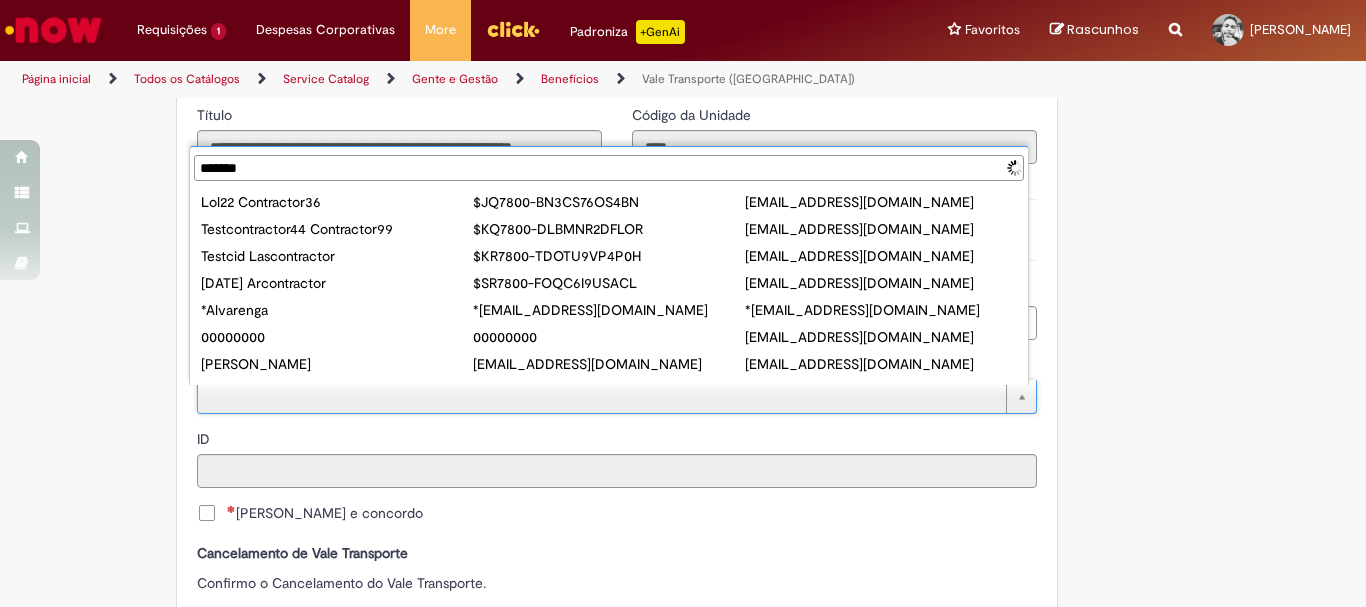 type on "********" 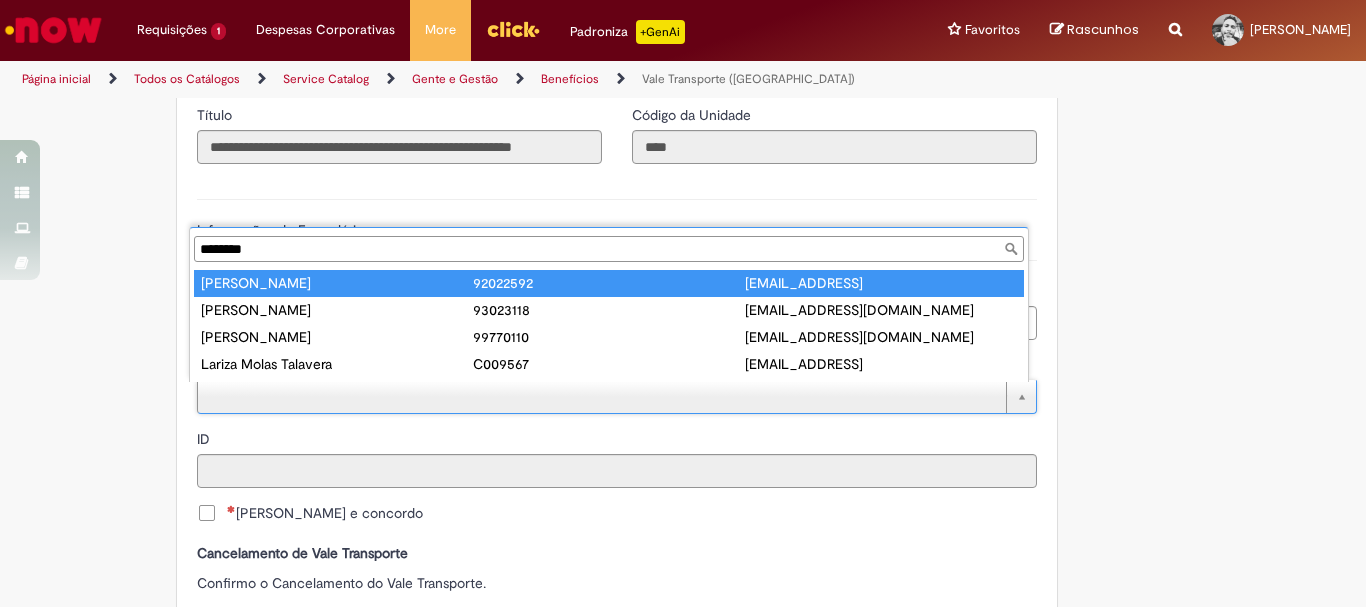 scroll, scrollTop: 0, scrollLeft: 0, axis: both 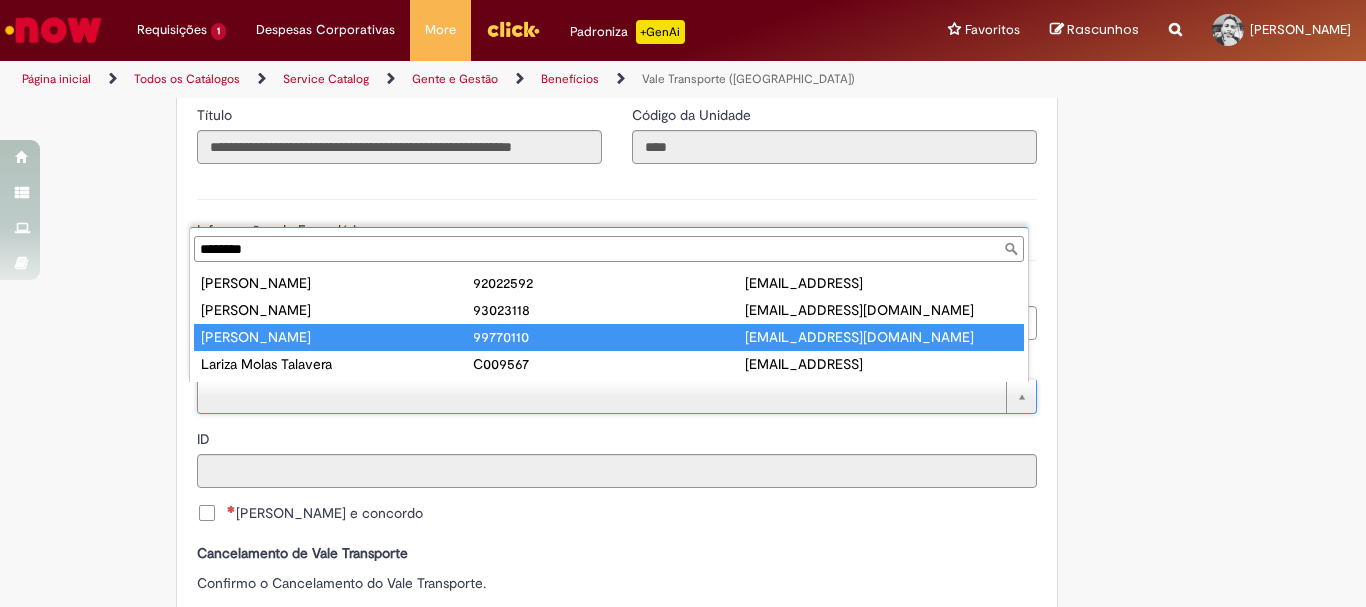type on "**********" 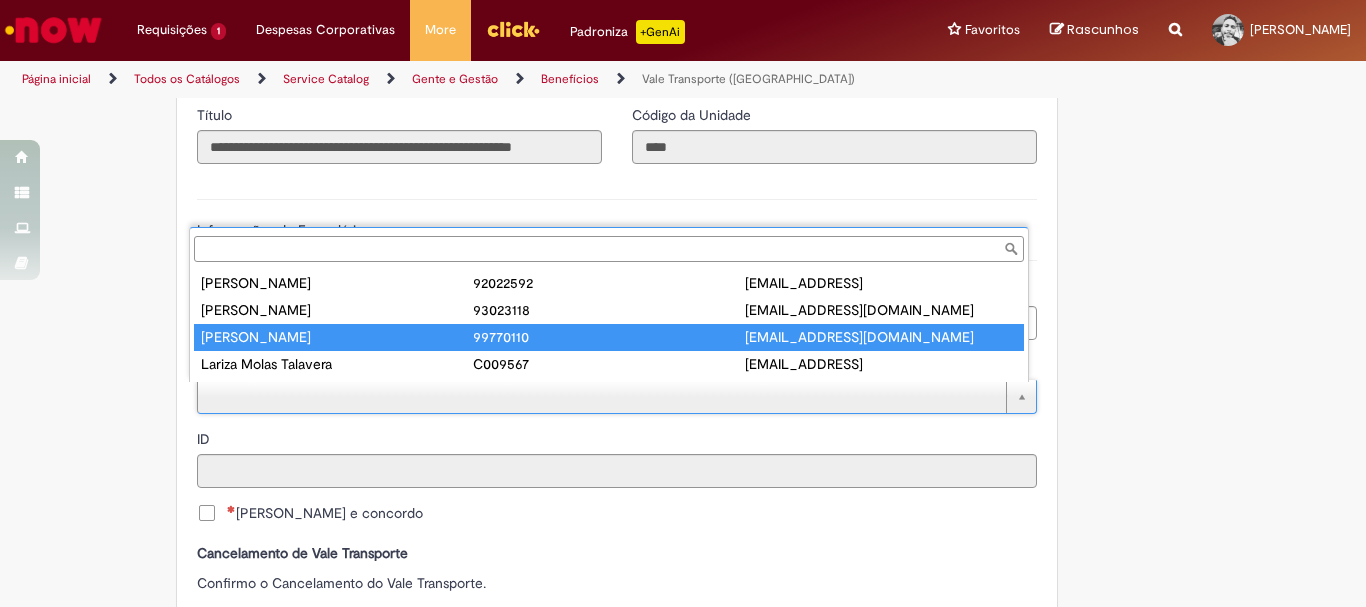 type on "********" 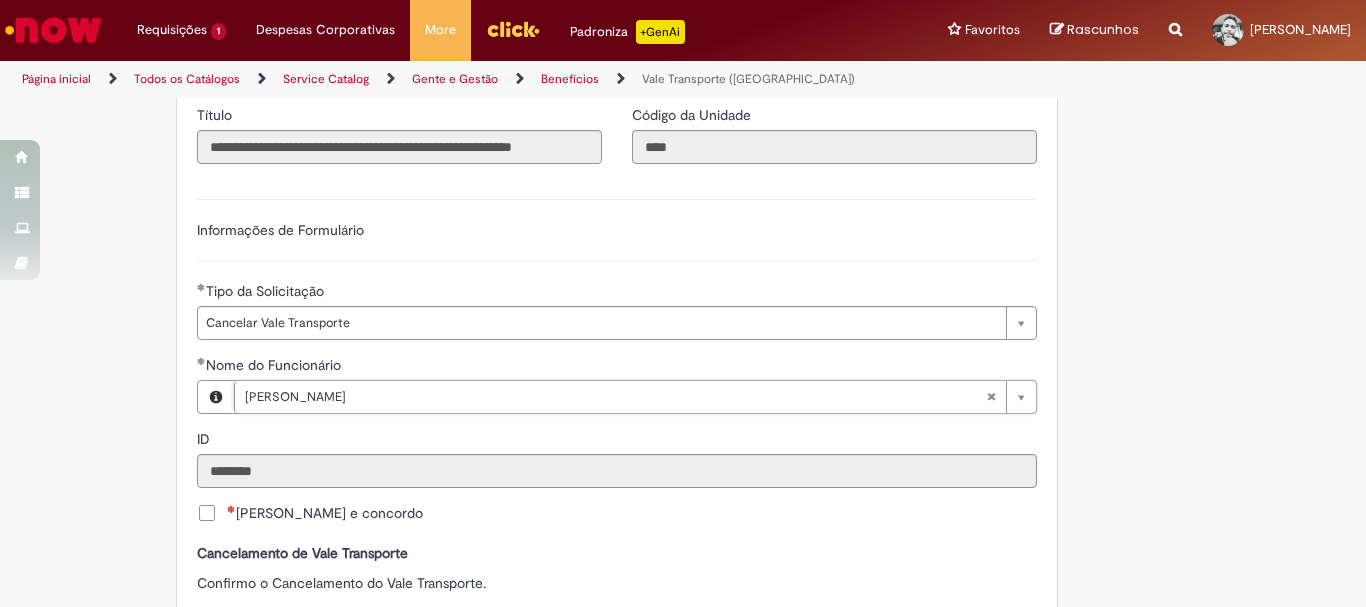 scroll, scrollTop: 1200, scrollLeft: 0, axis: vertical 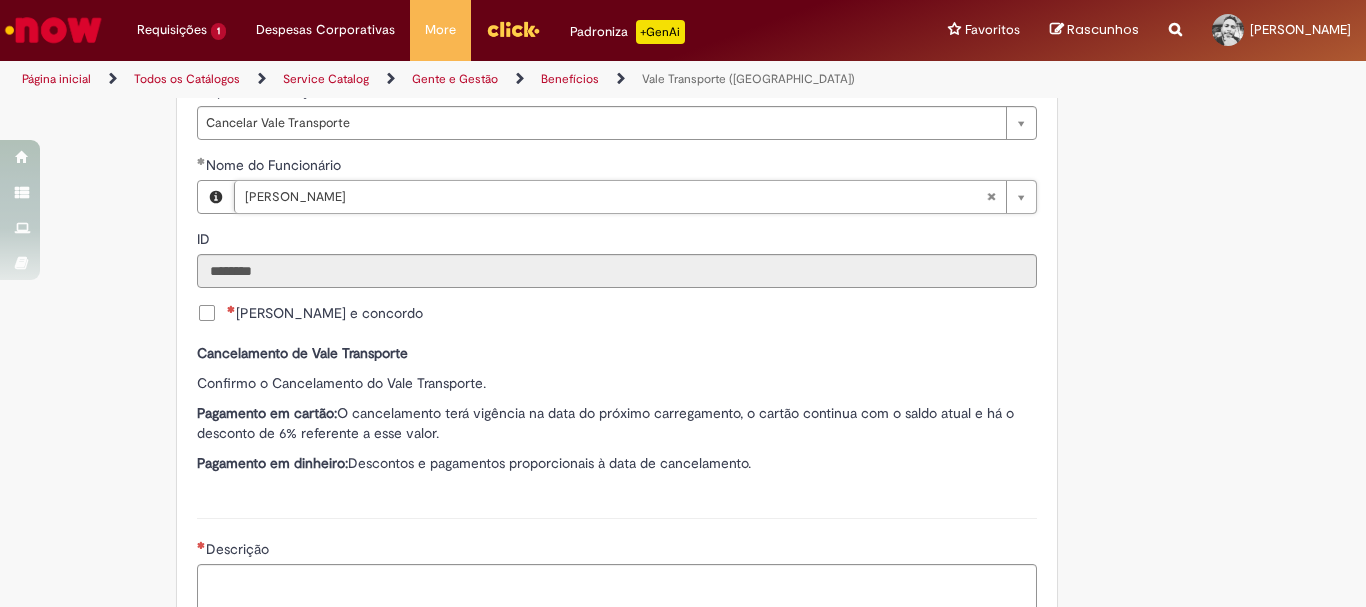 click on "Li e concordo" at bounding box center (325, 313) 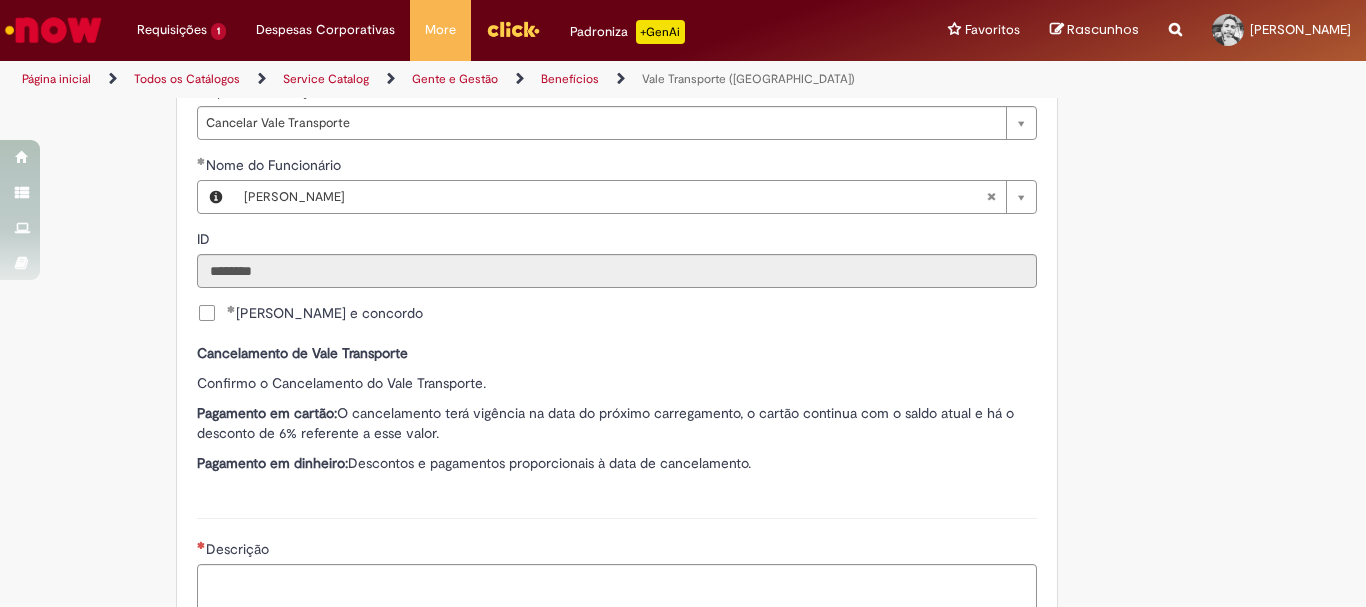 scroll, scrollTop: 1400, scrollLeft: 0, axis: vertical 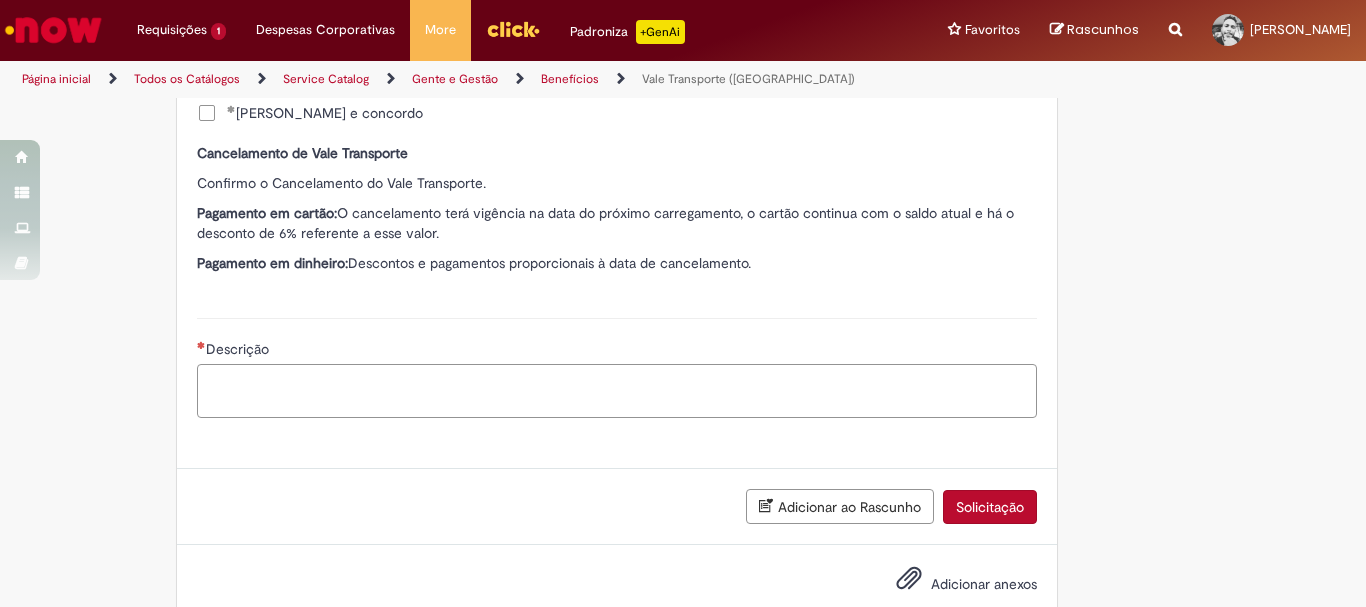 click on "Descrição" at bounding box center [617, 391] 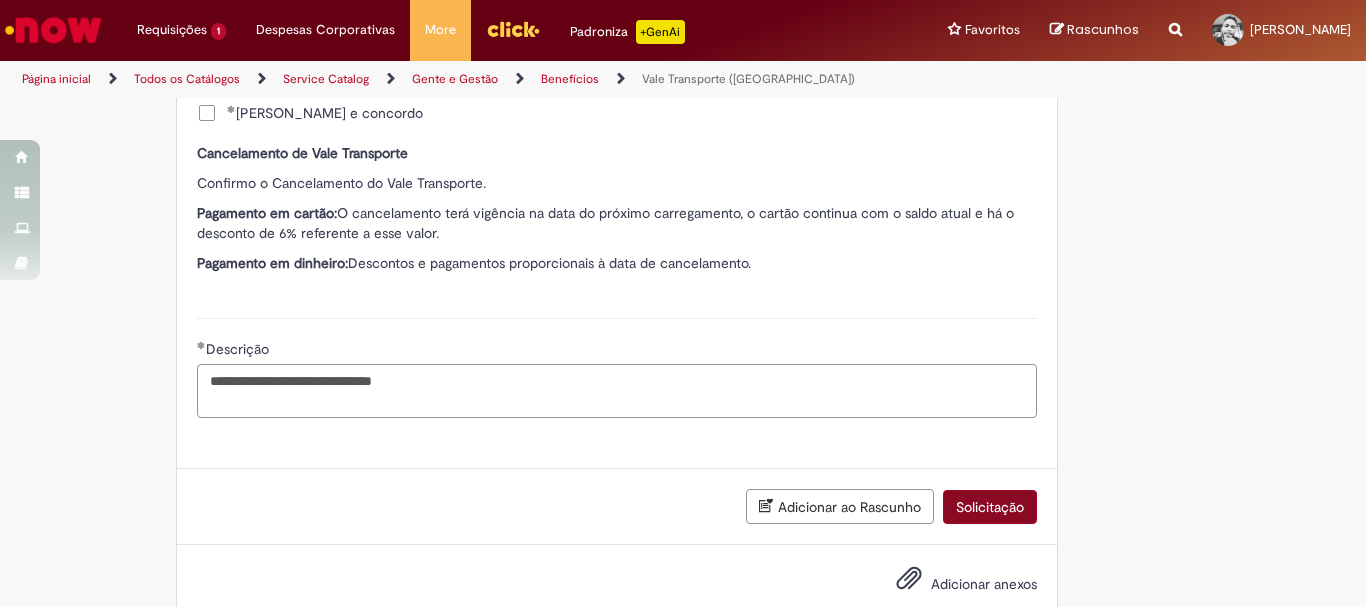 type on "**********" 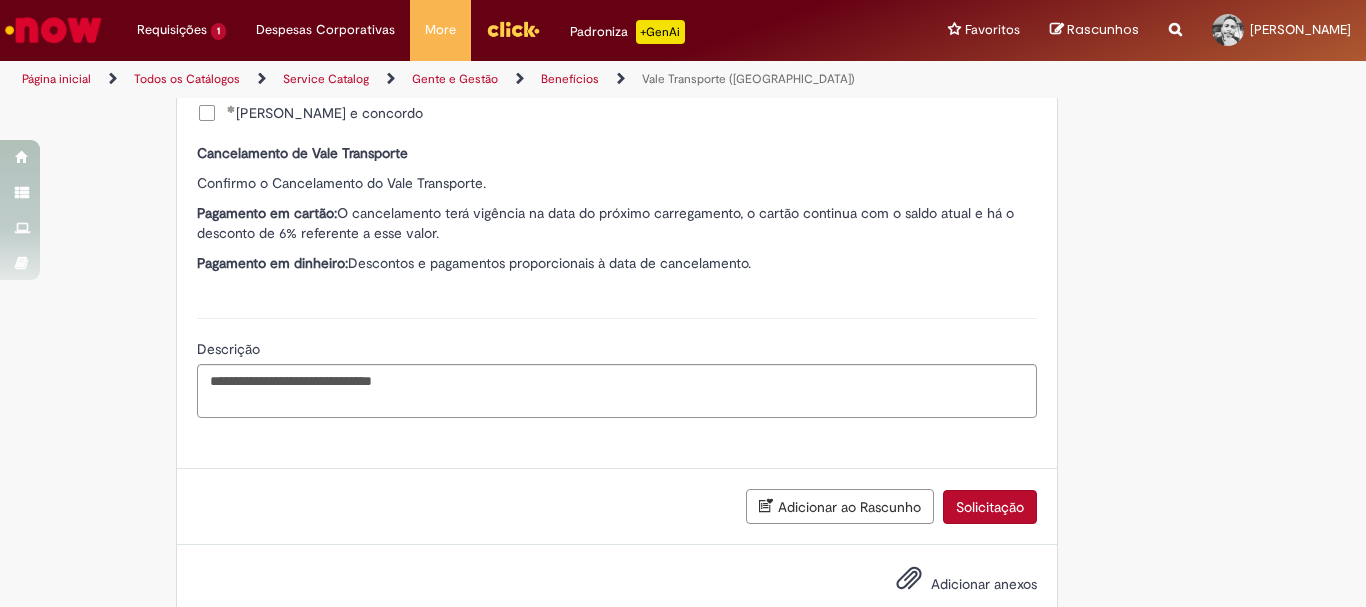 click on "Solicitação" at bounding box center (990, 507) 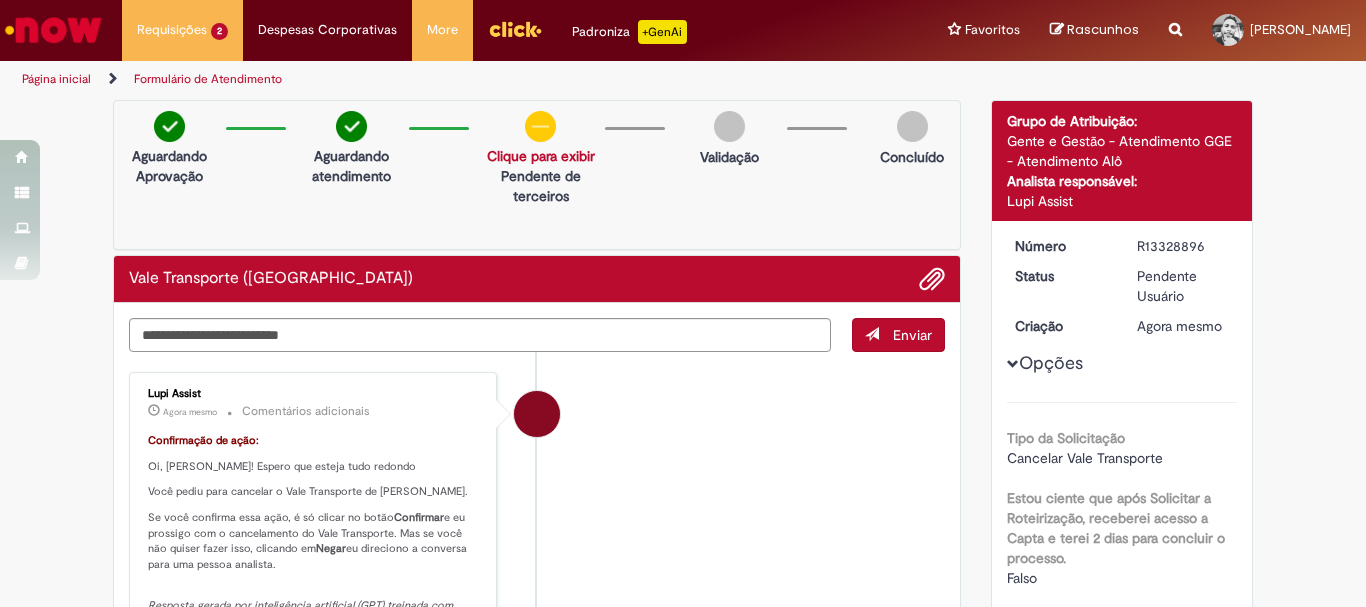 scroll, scrollTop: 100, scrollLeft: 0, axis: vertical 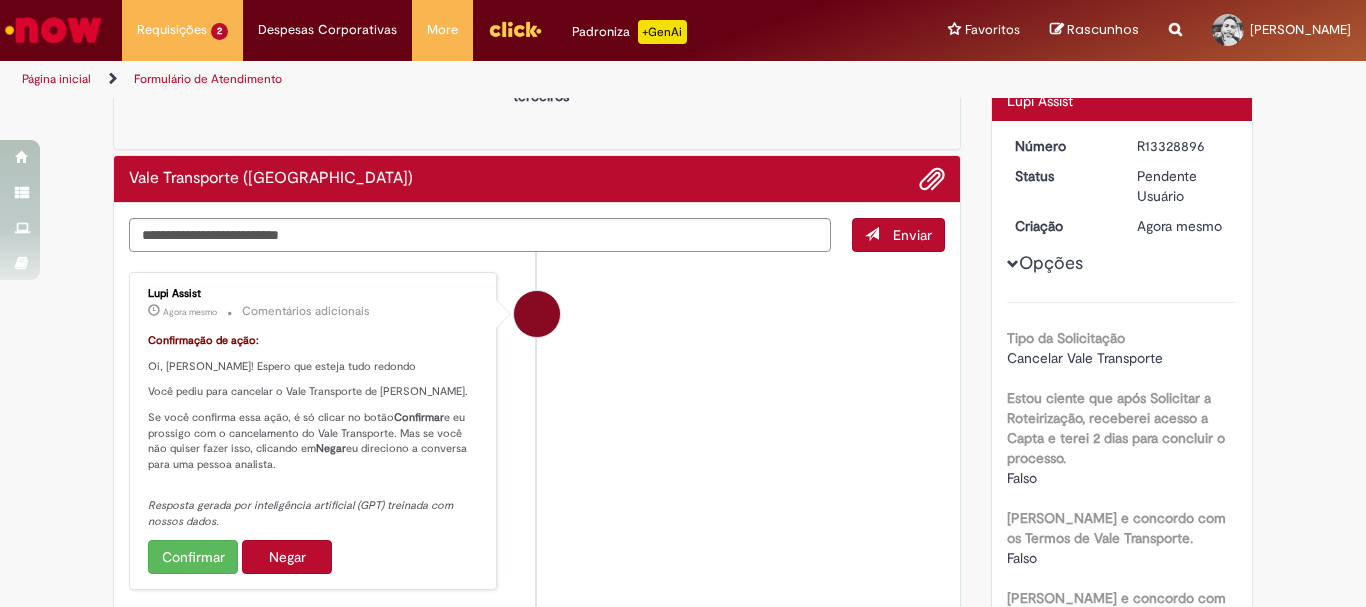 click on "Confirmar" at bounding box center [193, 557] 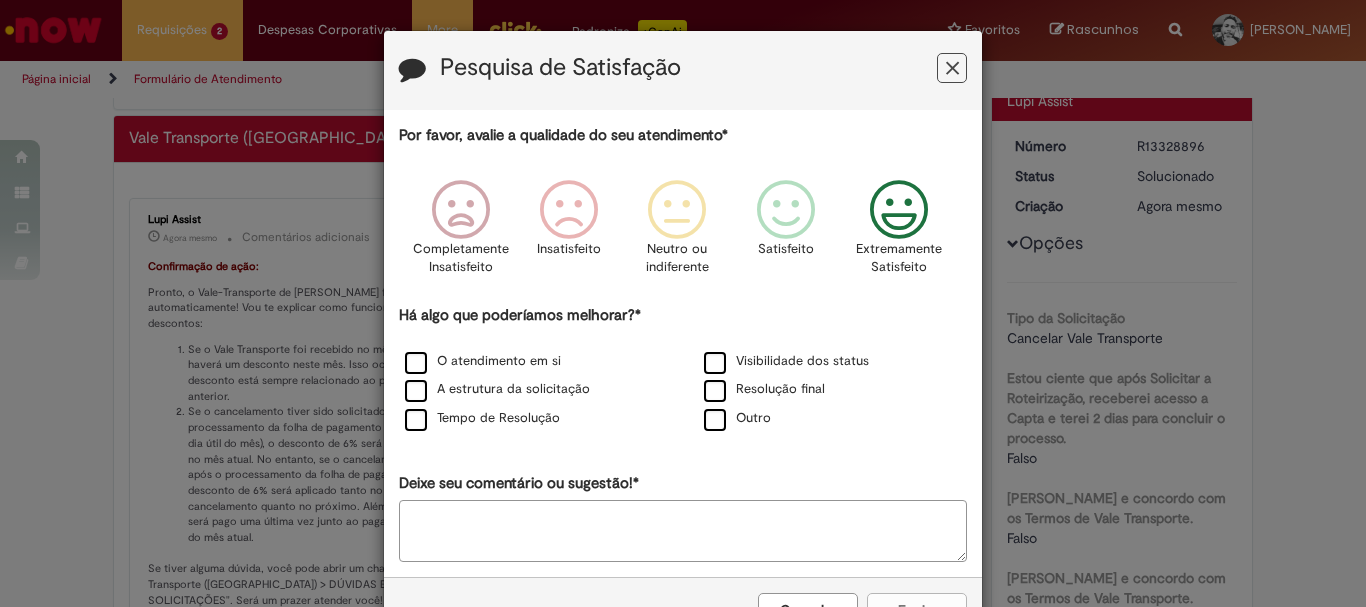 click at bounding box center [899, 210] 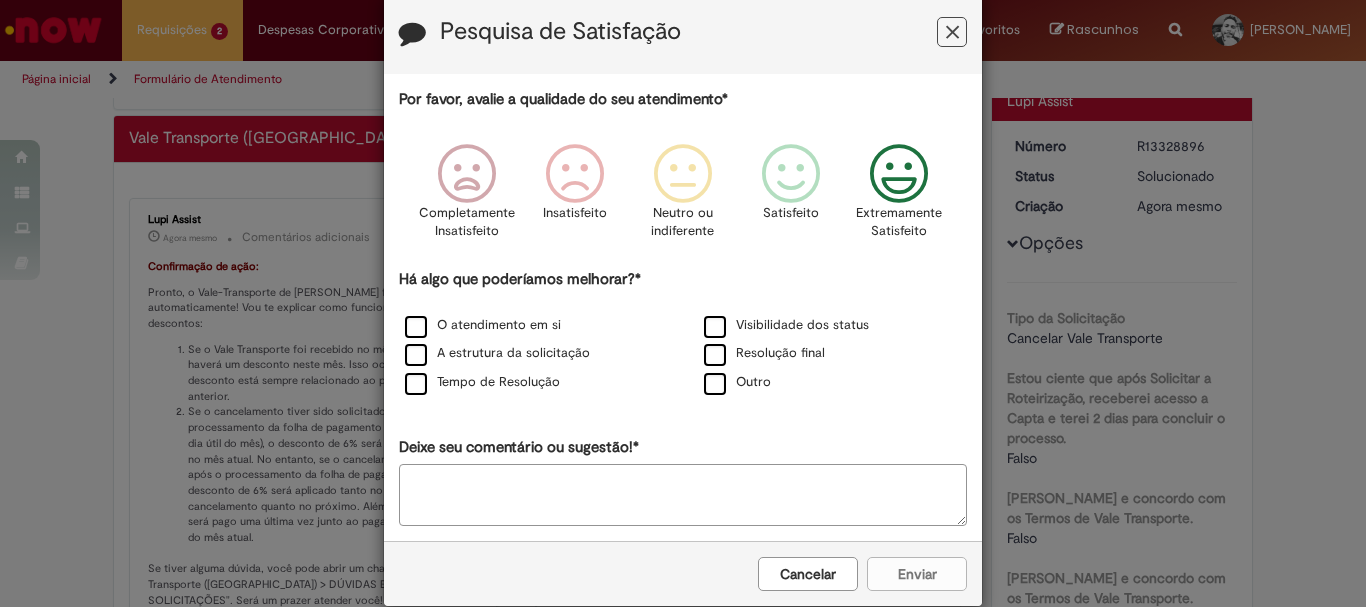 scroll, scrollTop: 0, scrollLeft: 0, axis: both 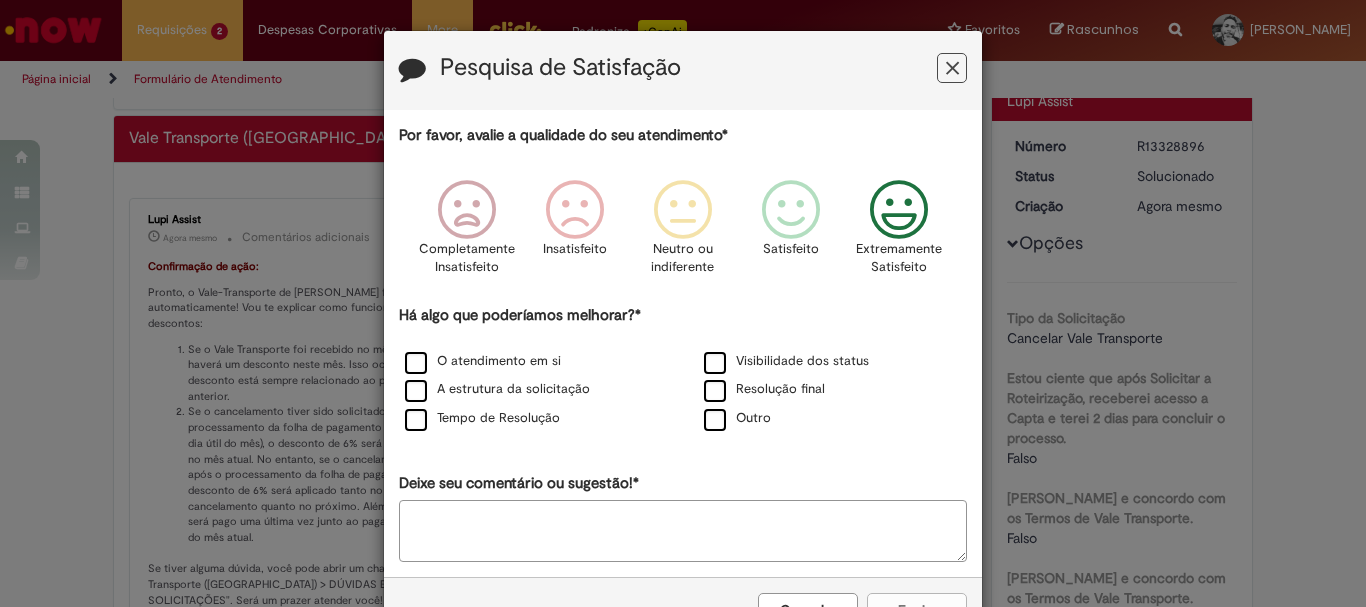 click on "A estrutura da solicitação" at bounding box center (533, 390) 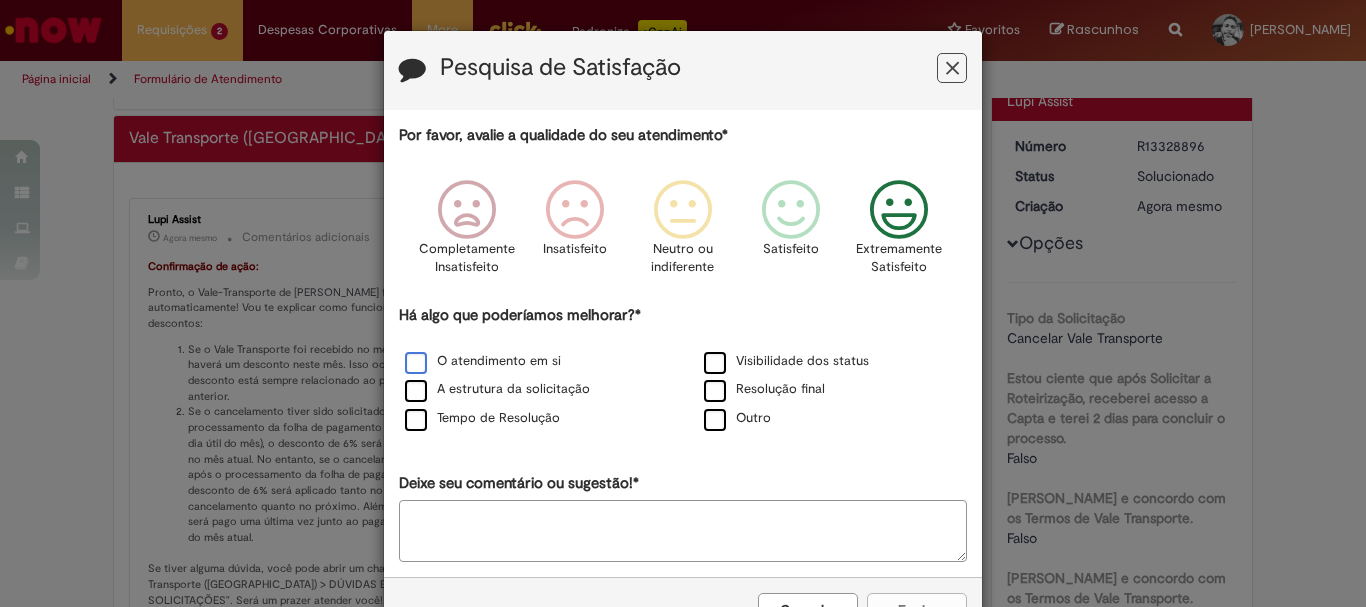 click on "O atendimento em si" at bounding box center (483, 361) 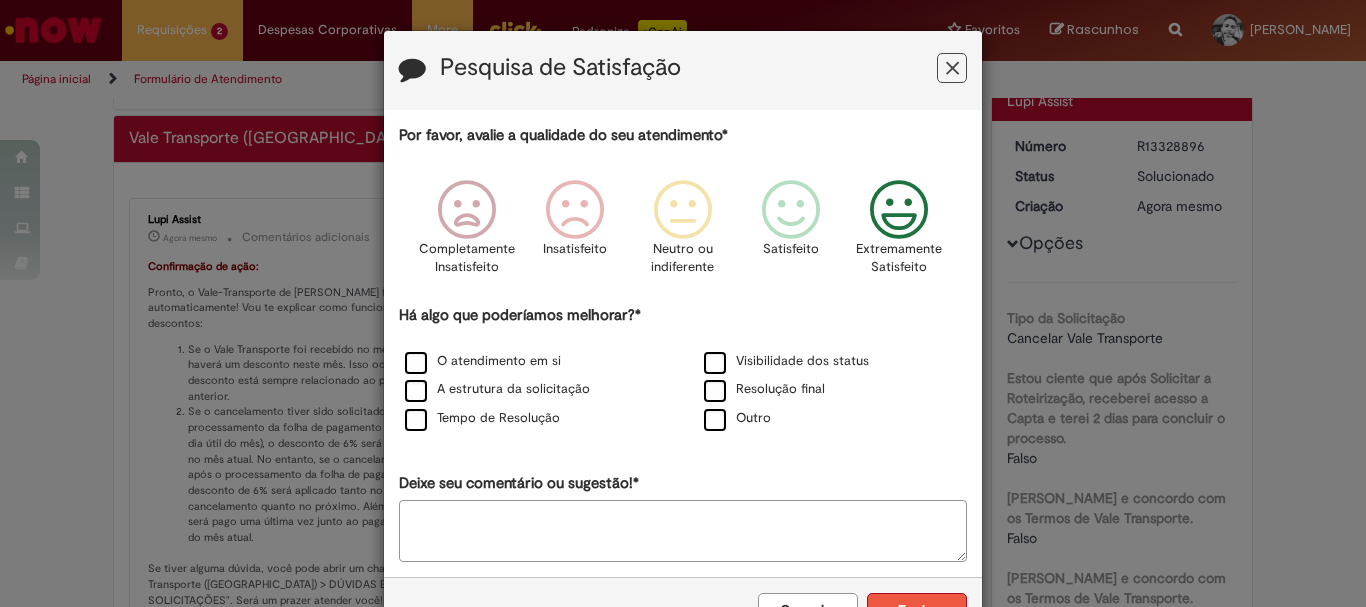 click on "Enviar" at bounding box center [917, 610] 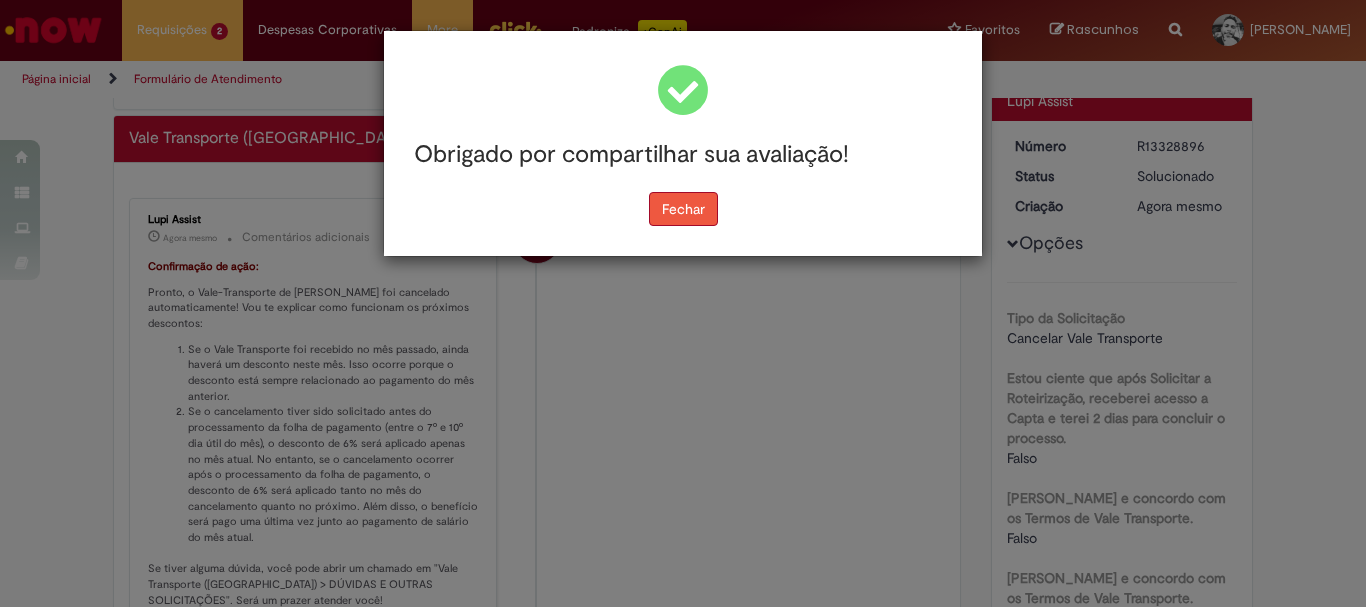 click on "Fechar" at bounding box center (683, 209) 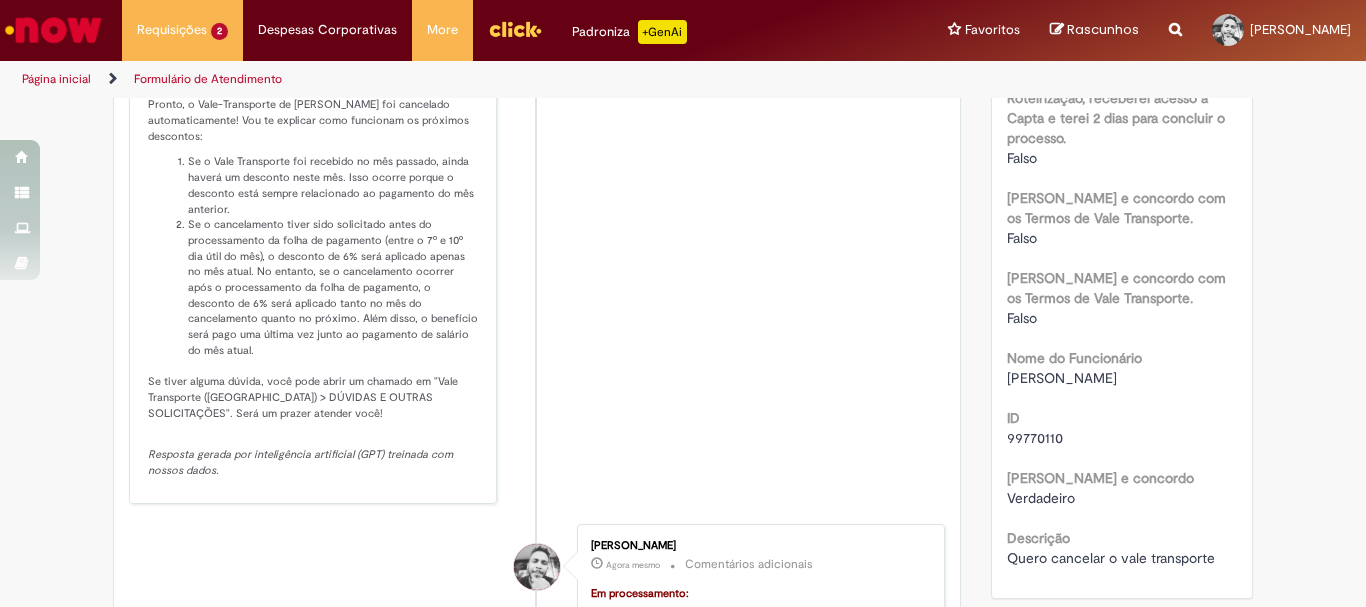 scroll, scrollTop: 700, scrollLeft: 0, axis: vertical 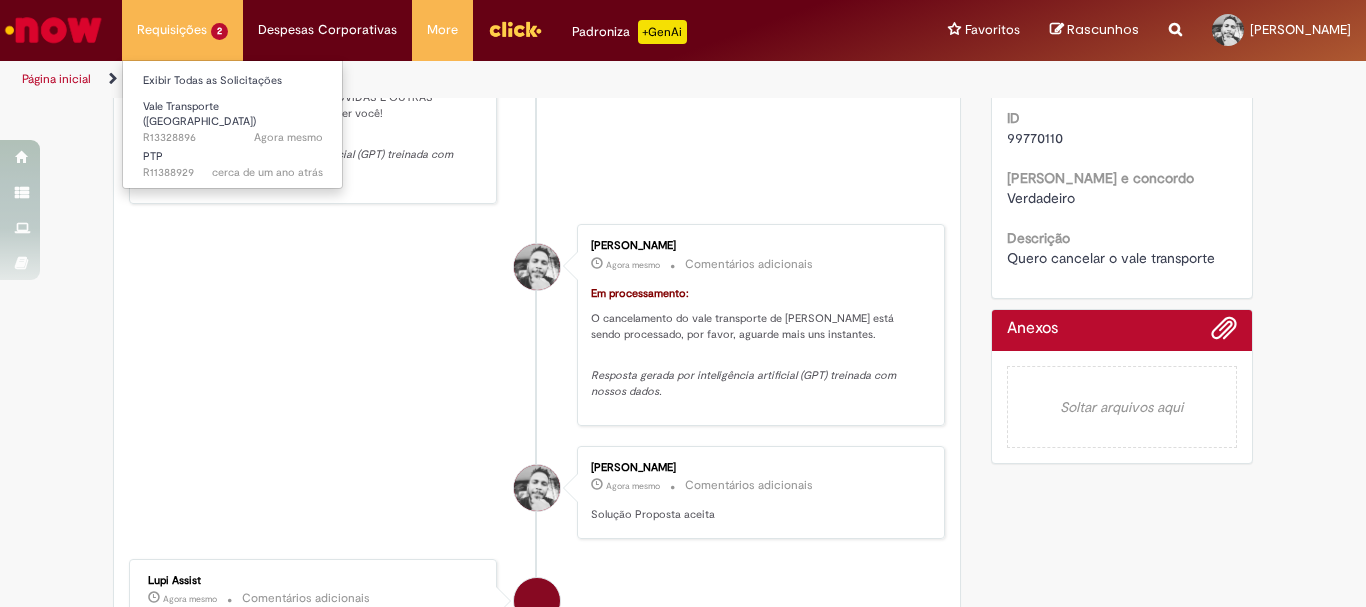 click on "Requisições   2
Exibir Todas as Solicitações
Vale Transporte (VT)
Agora mesmo Agora mesmo  R13328896
PTP
cerca de um ano atrás cerca de um ano atrás  R11388929" at bounding box center (182, 30) 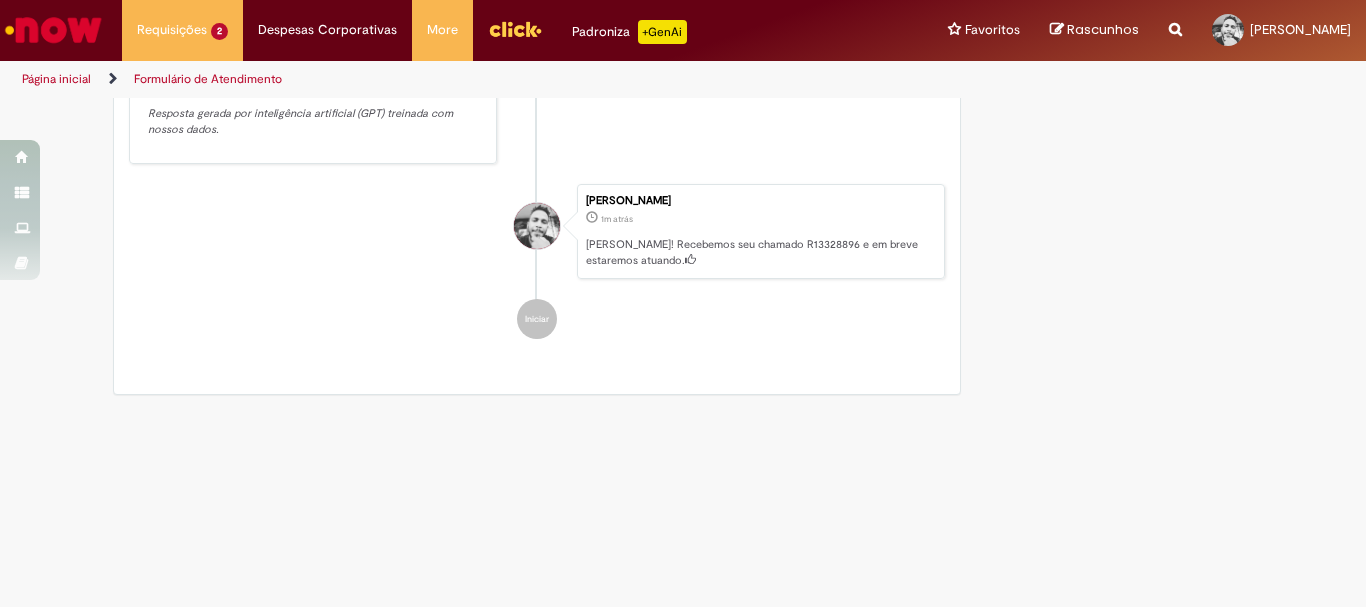 scroll, scrollTop: 1079, scrollLeft: 0, axis: vertical 